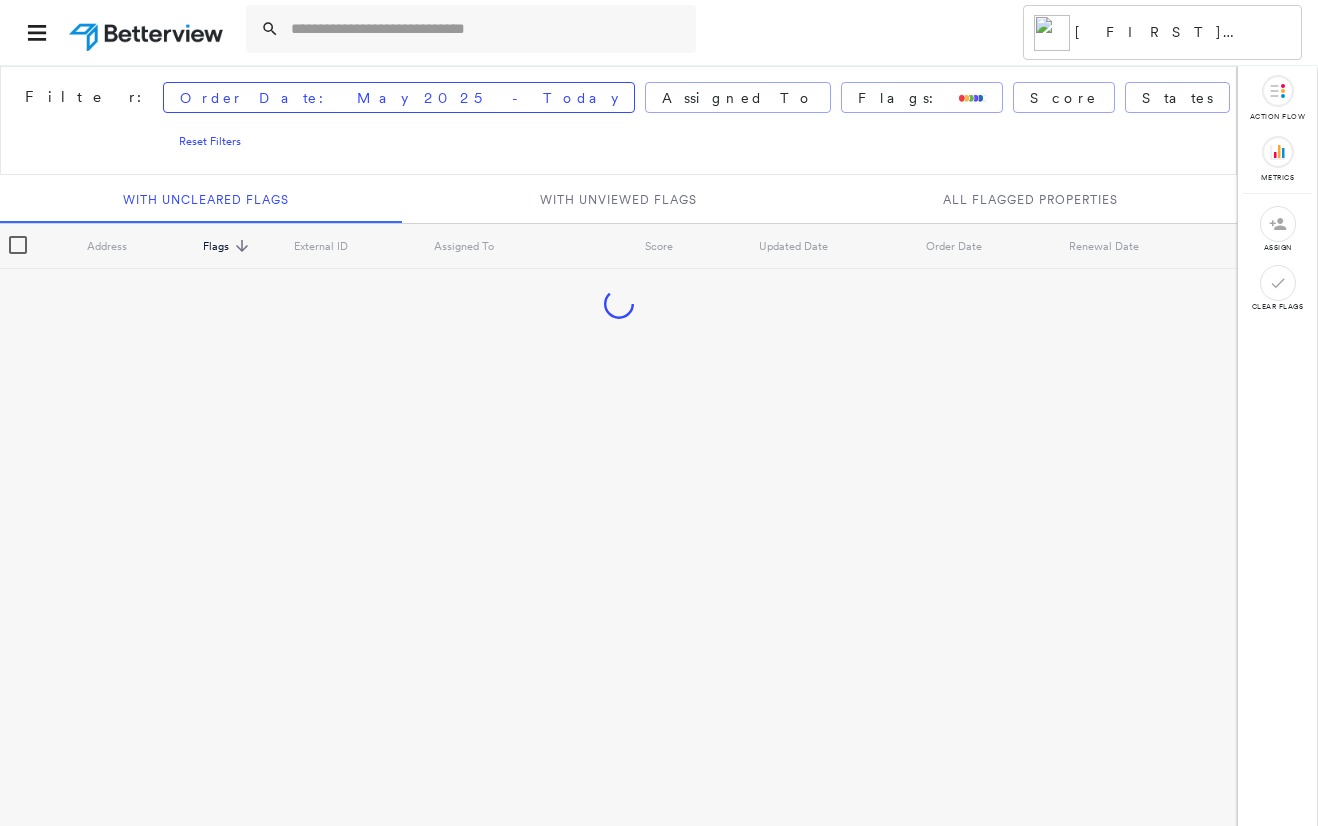 scroll, scrollTop: 0, scrollLeft: 0, axis: both 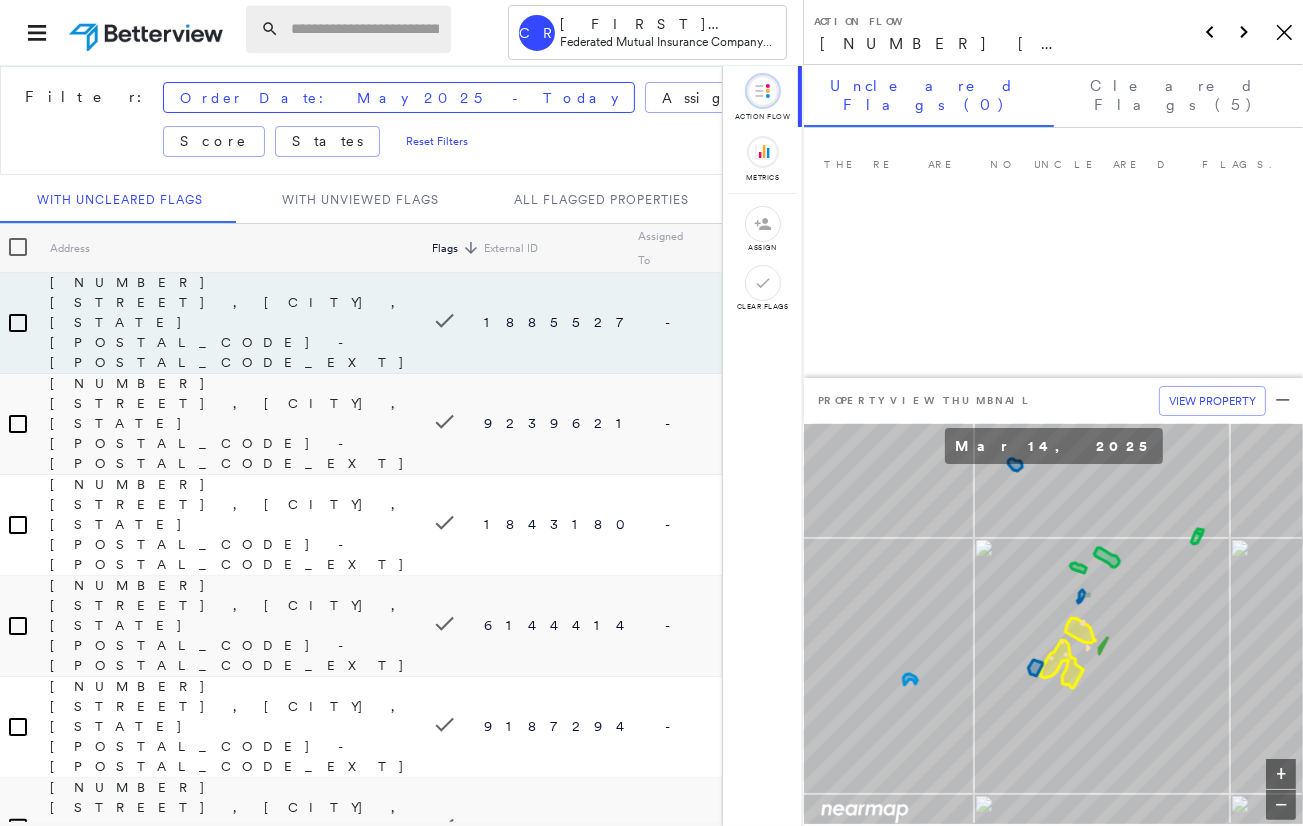 click at bounding box center [365, 29] 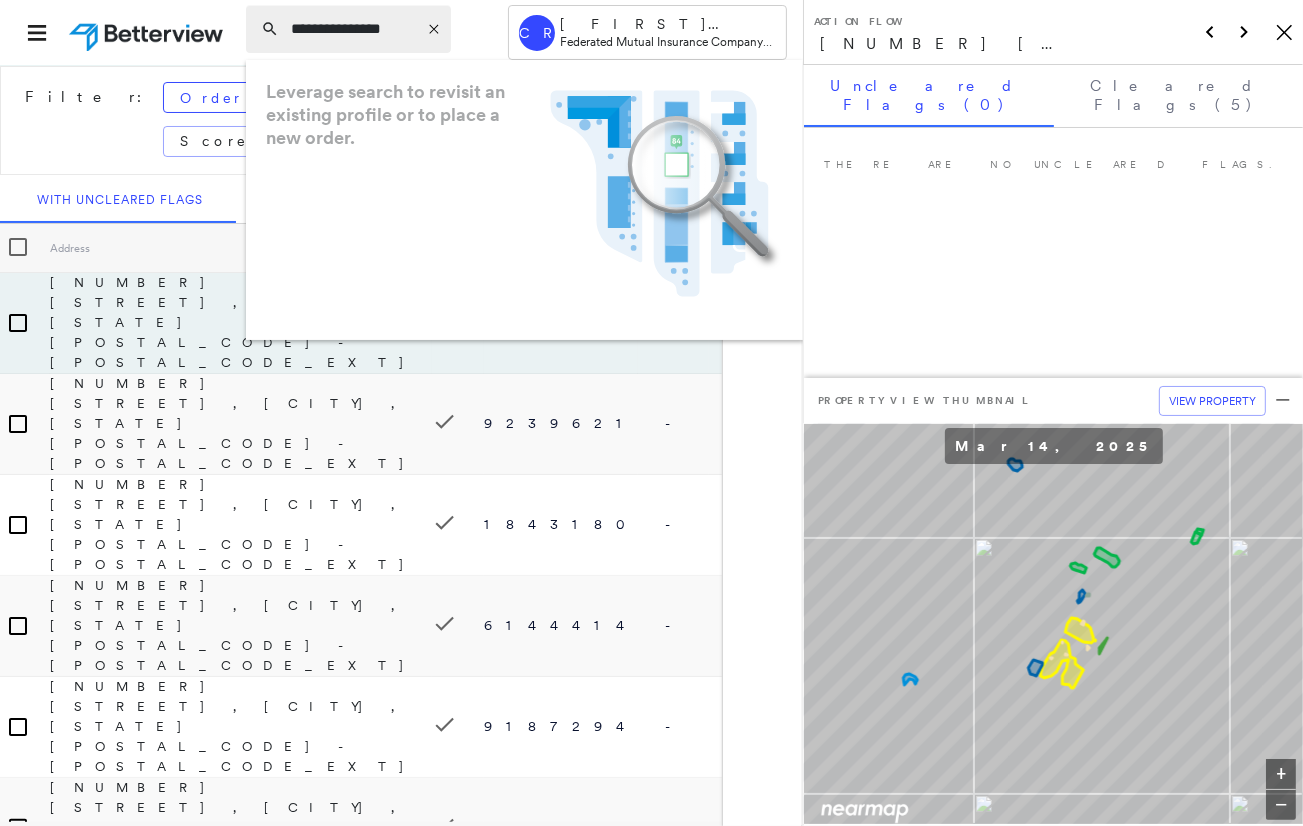 type on "**********" 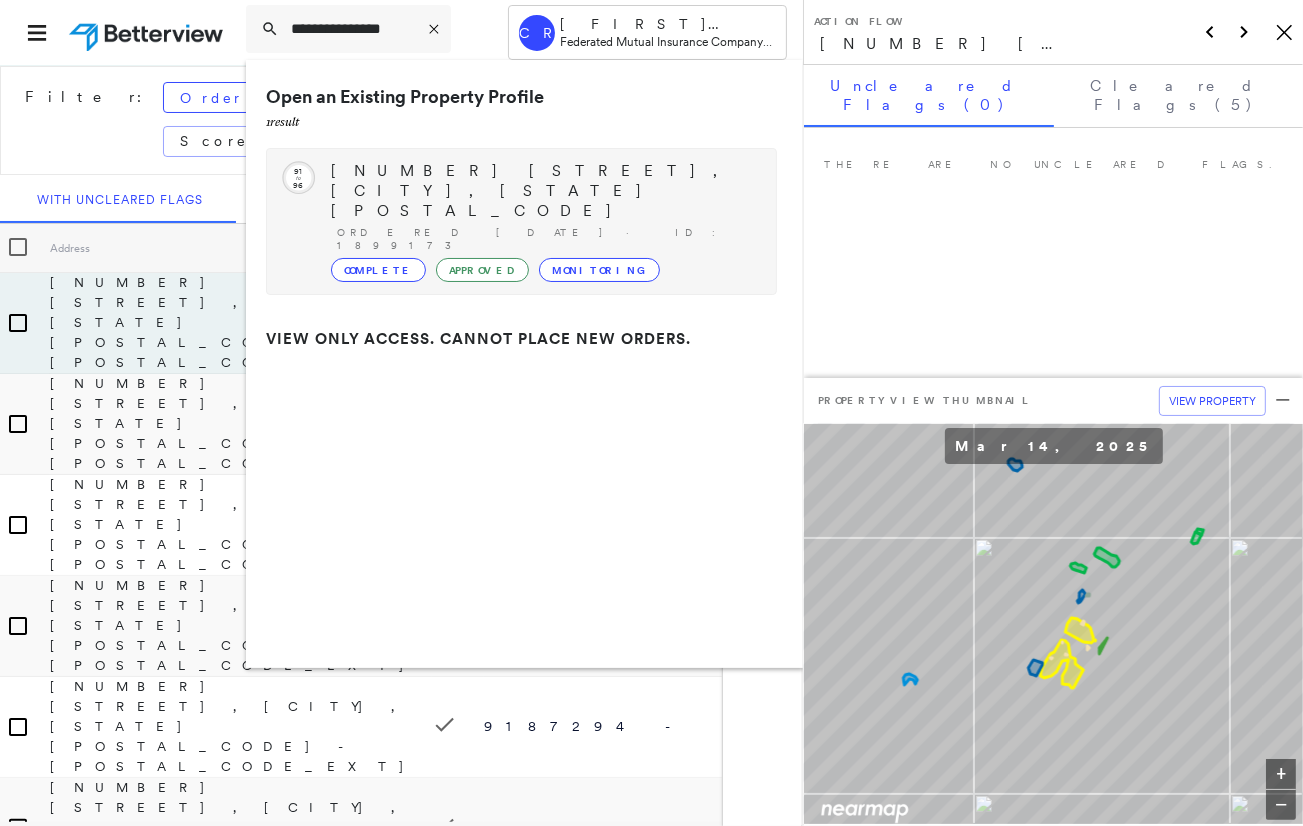 click on "[NUMBER] [STREET], [CITY], [STATE] [POSTAL_CODE]" at bounding box center [543, 191] 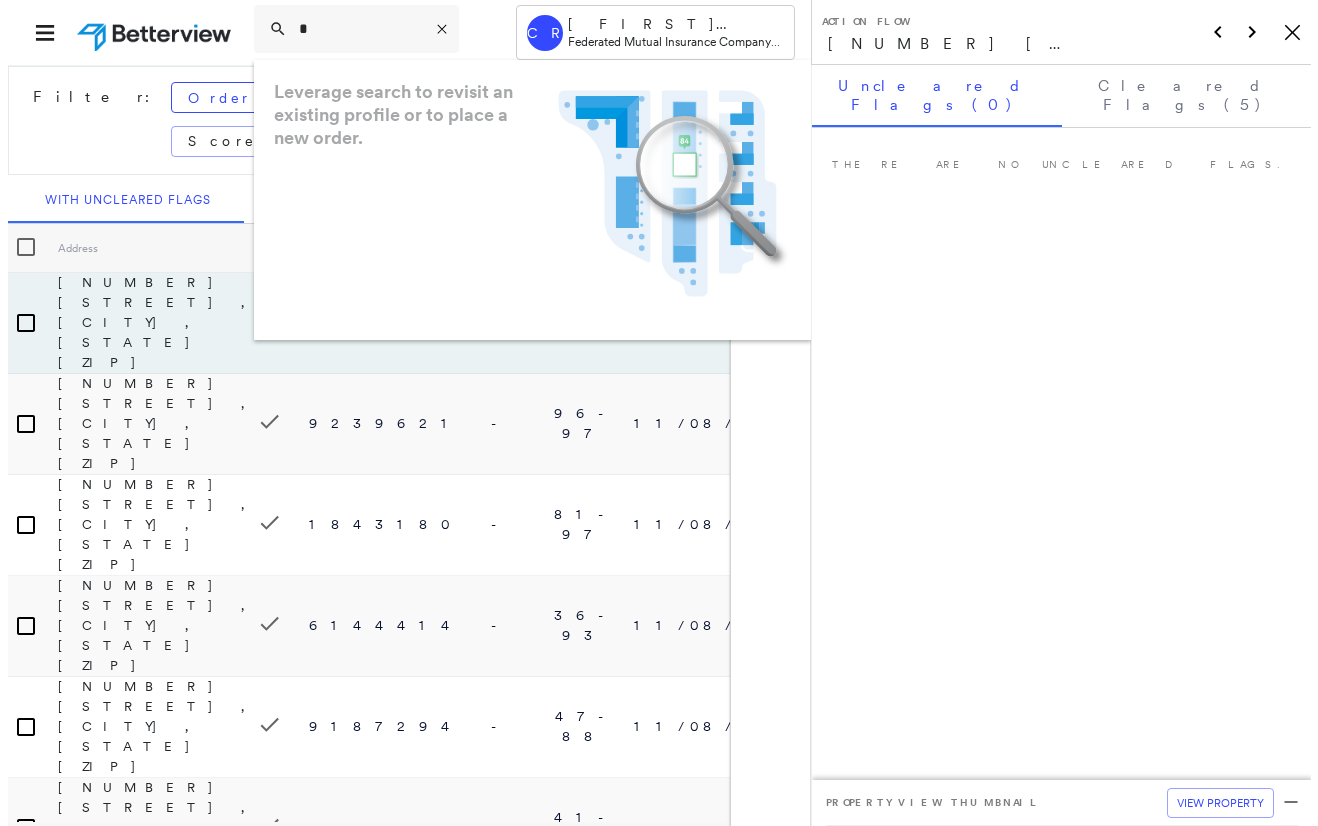 scroll, scrollTop: 0, scrollLeft: 0, axis: both 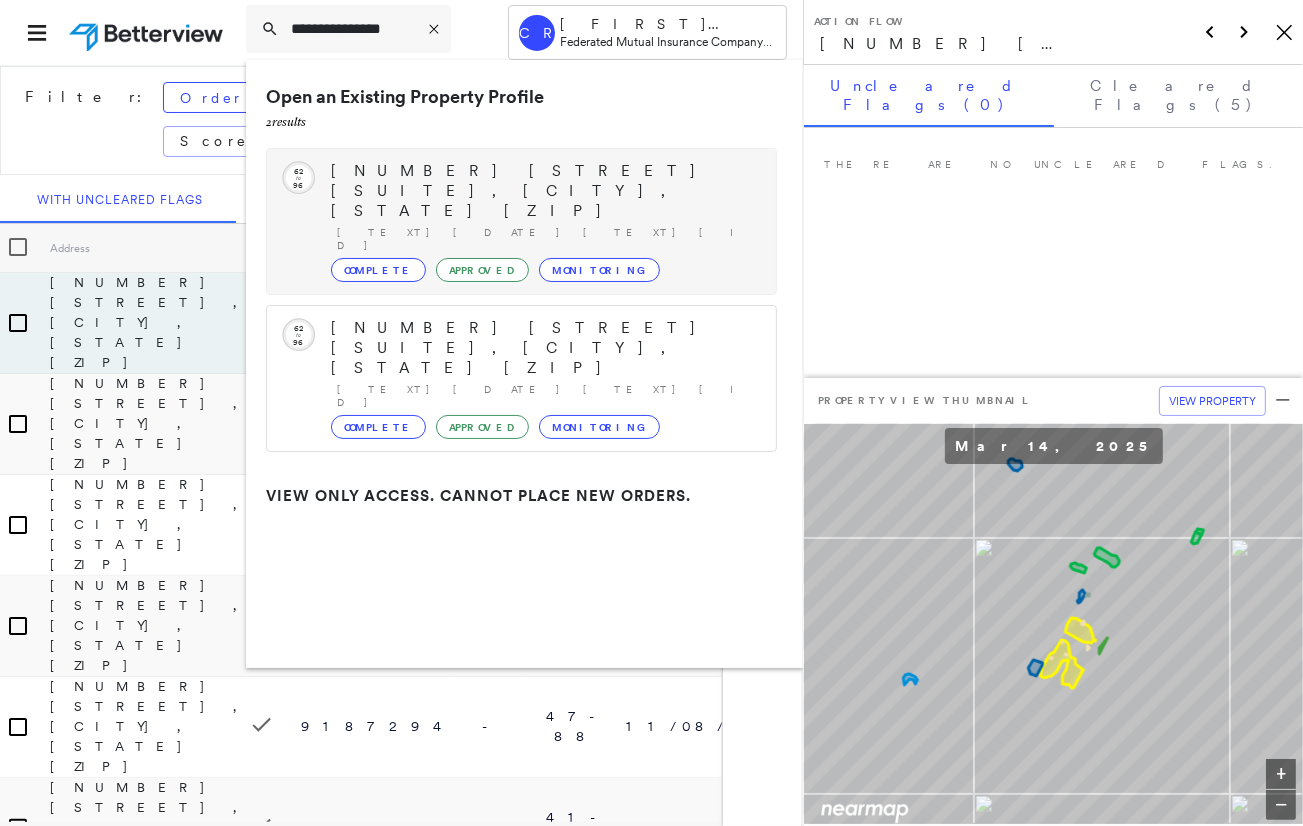 type on "**********" 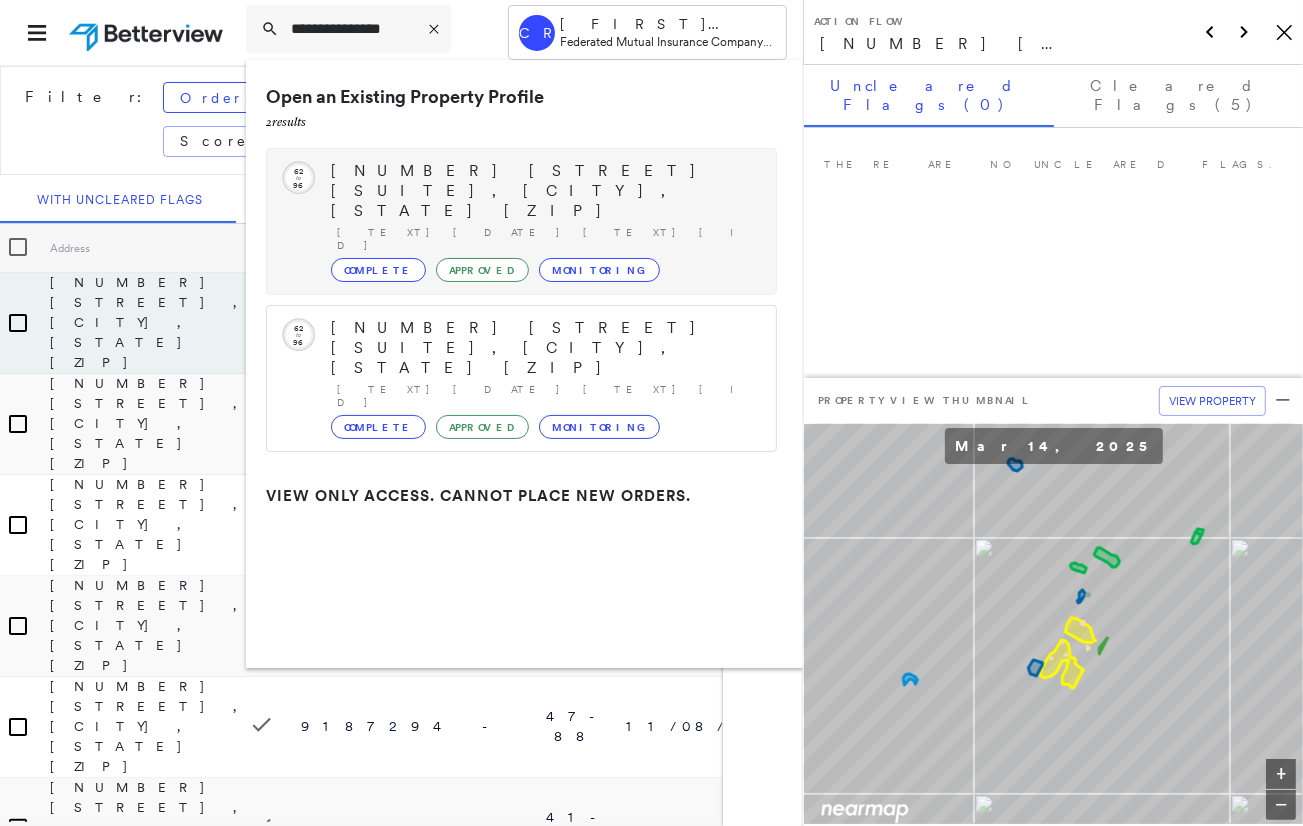 click on "3345 E Miraloma Ste 134, Anaheim, CA 92806-1926" at bounding box center (543, 191) 